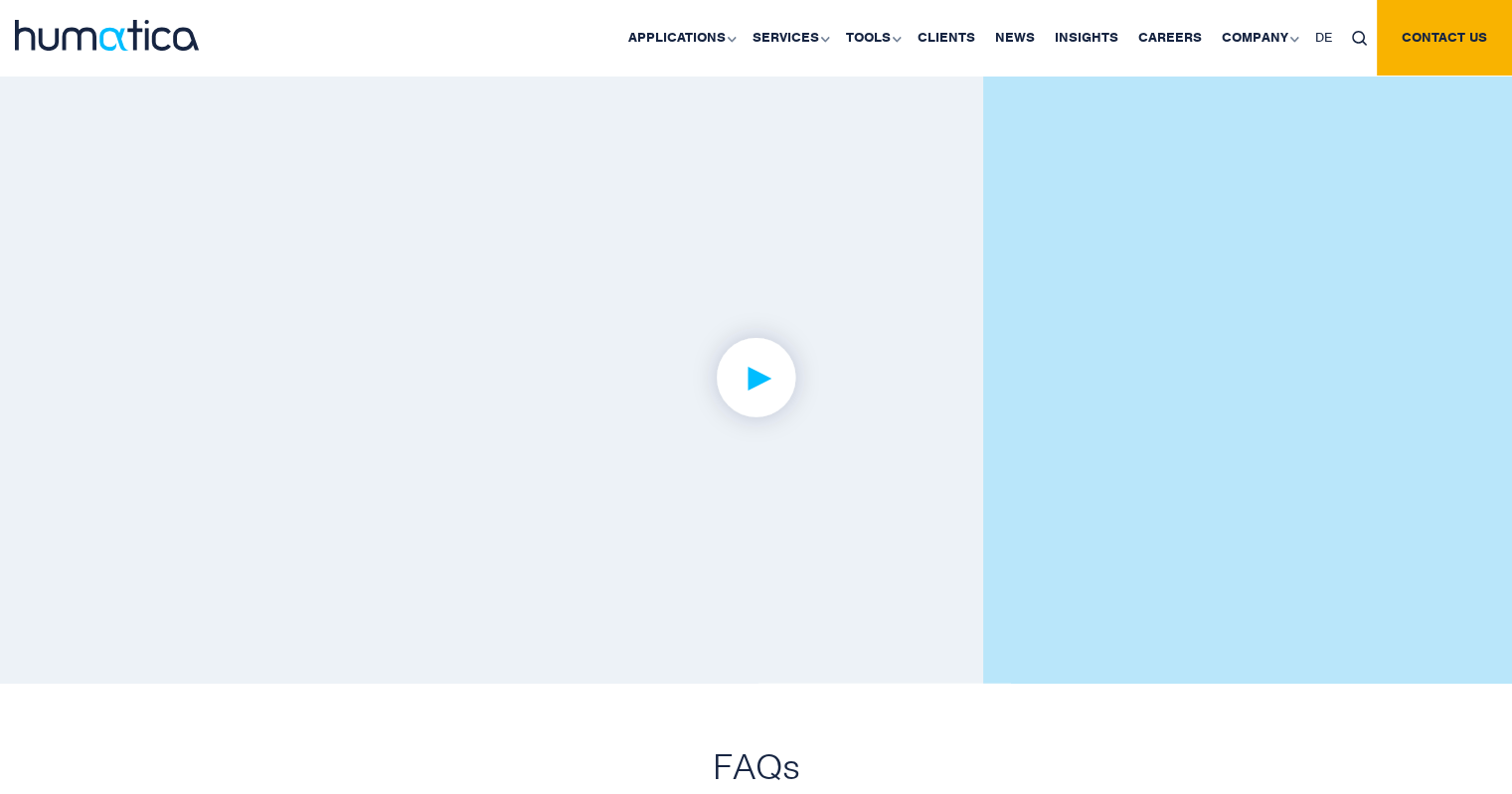 scroll, scrollTop: 4673, scrollLeft: 0, axis: vertical 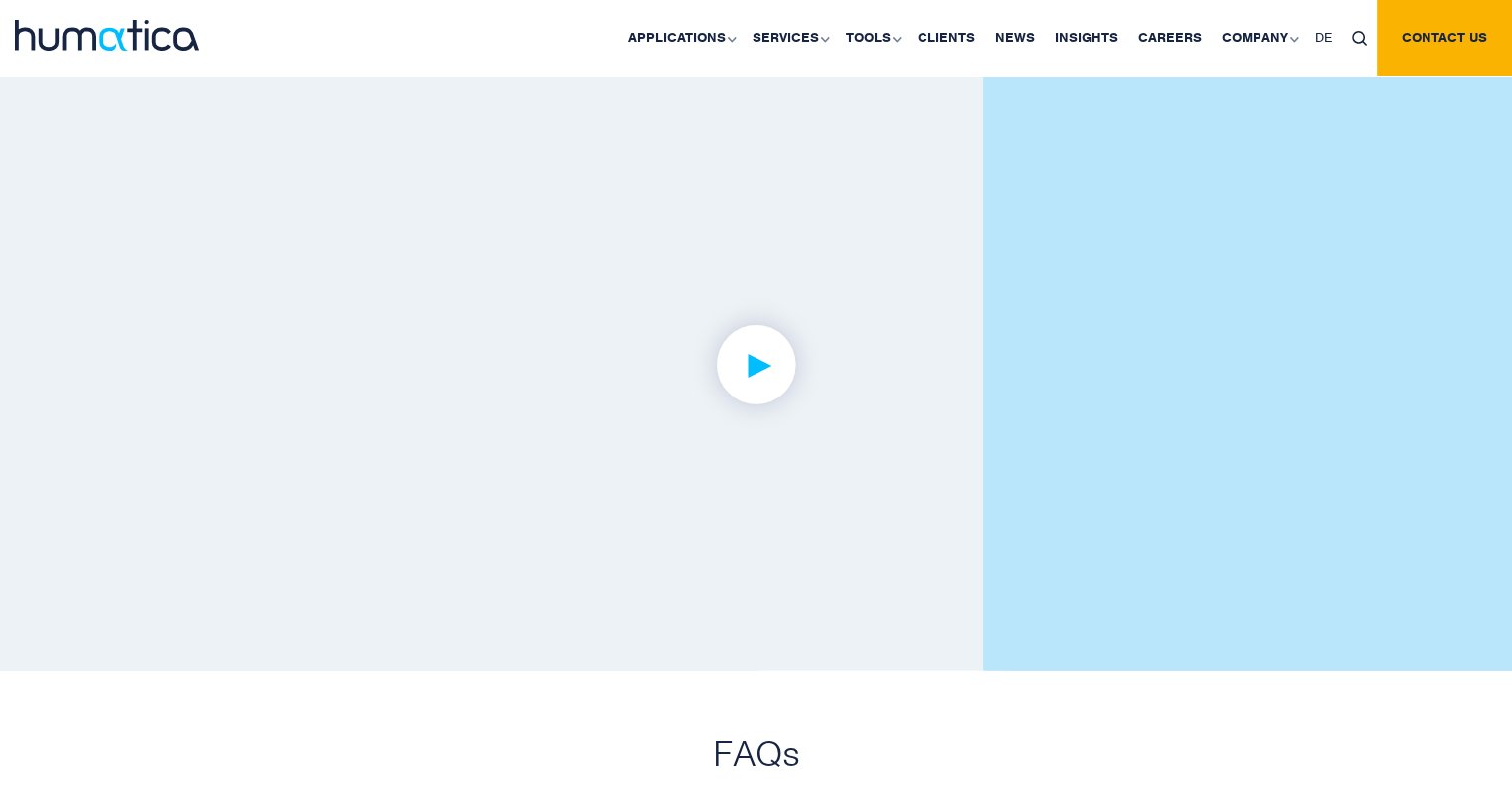 click at bounding box center (756, 365) 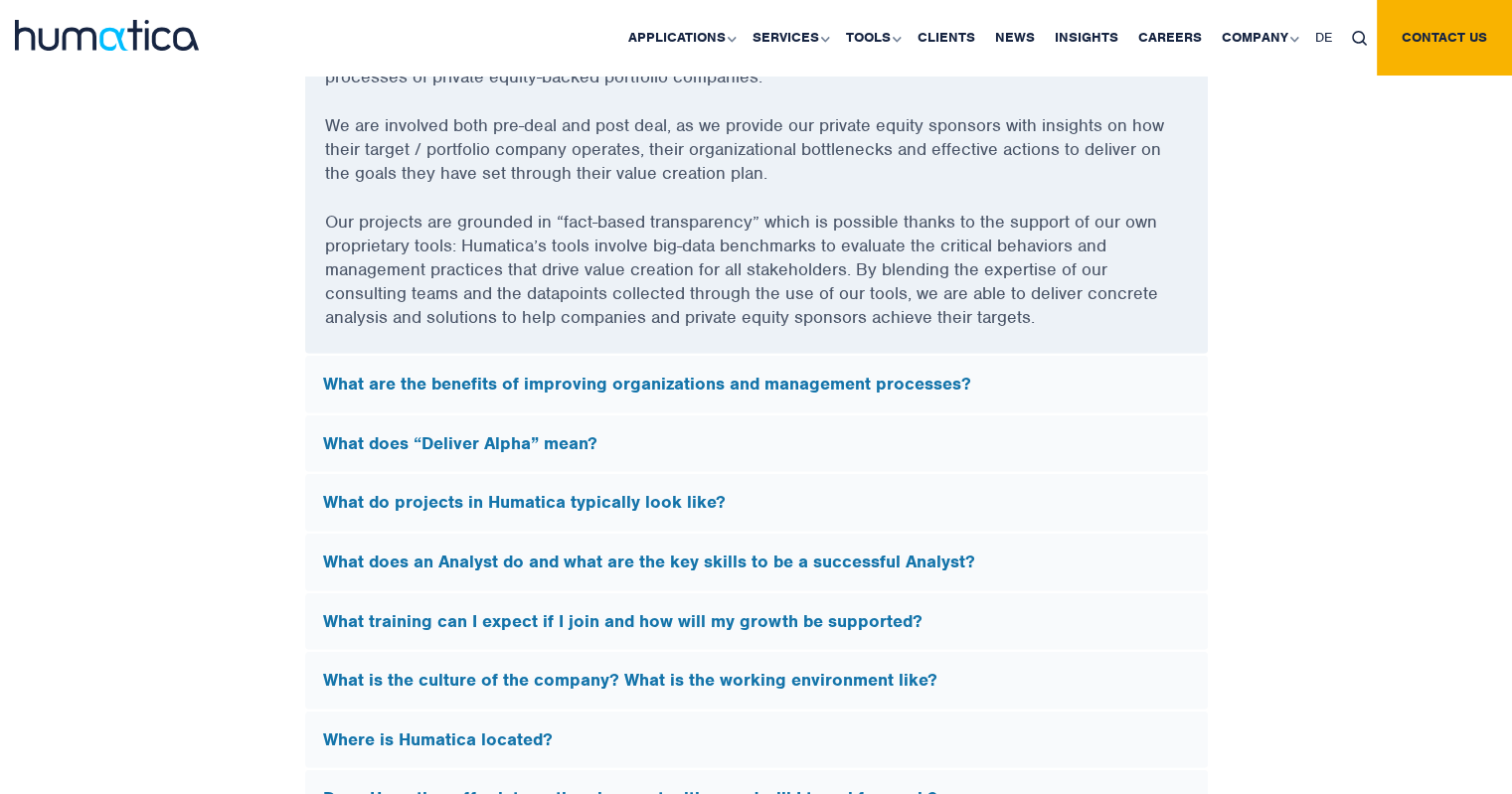 scroll, scrollTop: 5612, scrollLeft: 0, axis: vertical 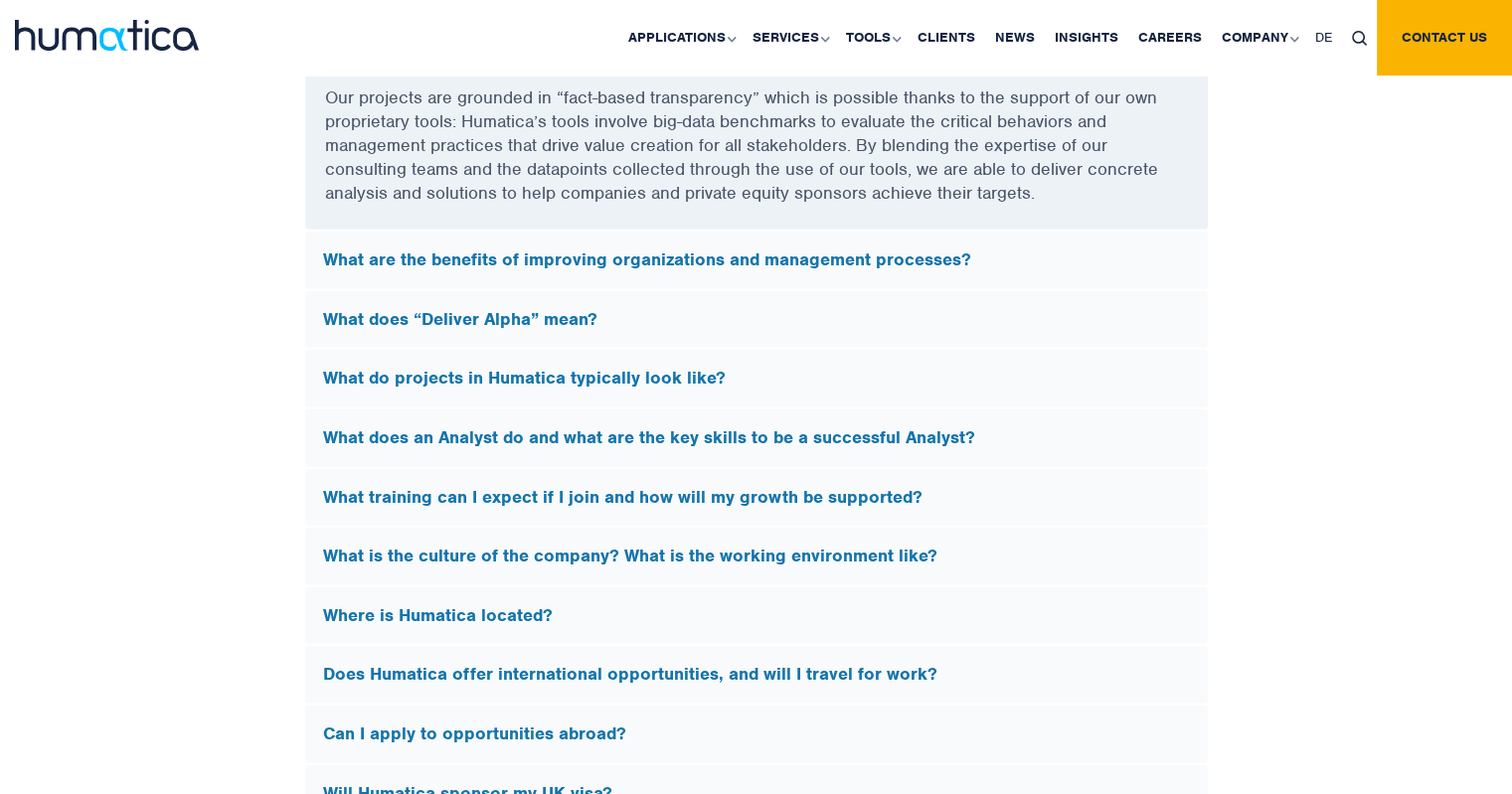 click on "What are the benefits of improving organizations and management processes?" at bounding box center [756, 260] 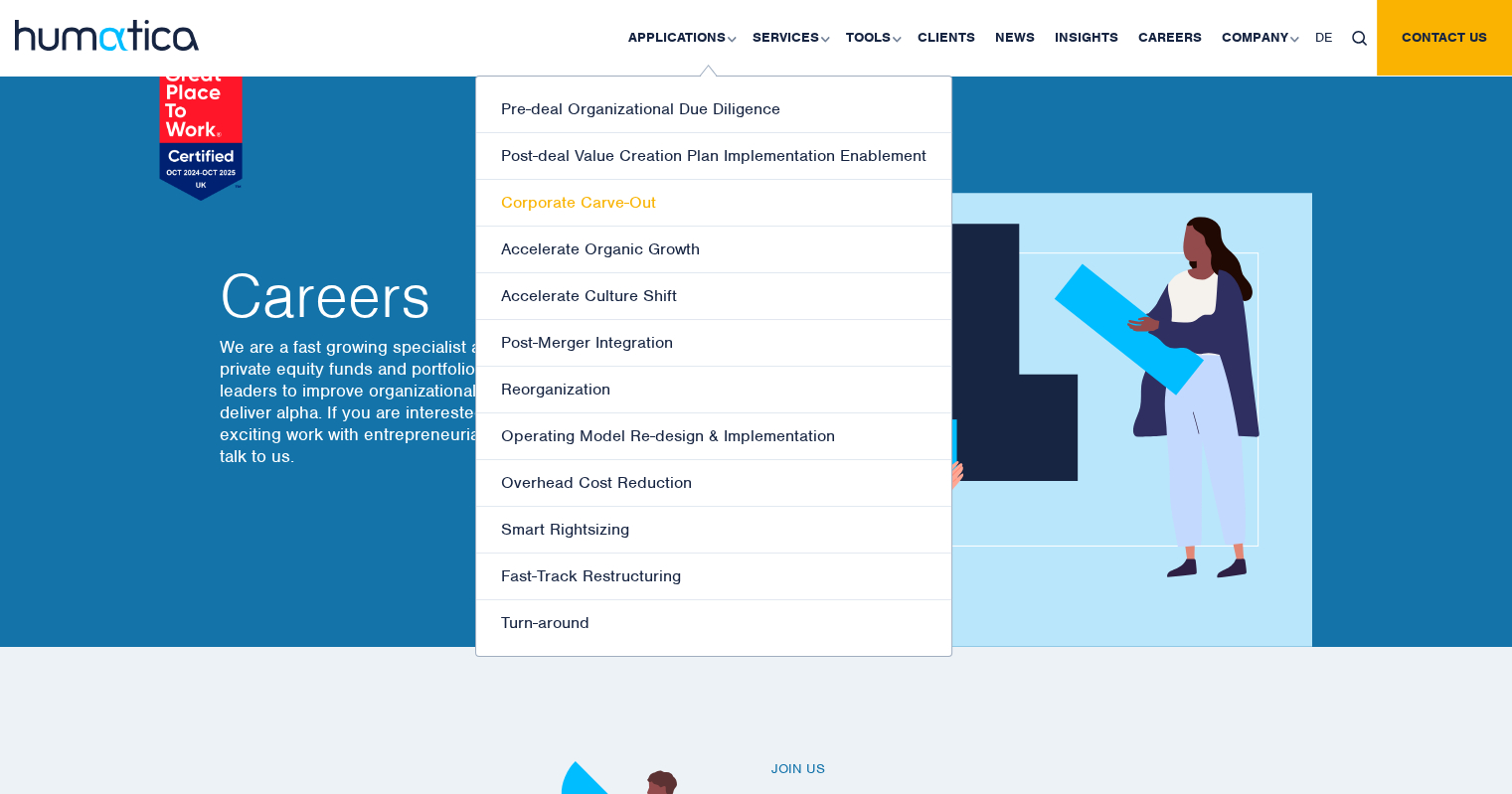 scroll, scrollTop: 20, scrollLeft: 0, axis: vertical 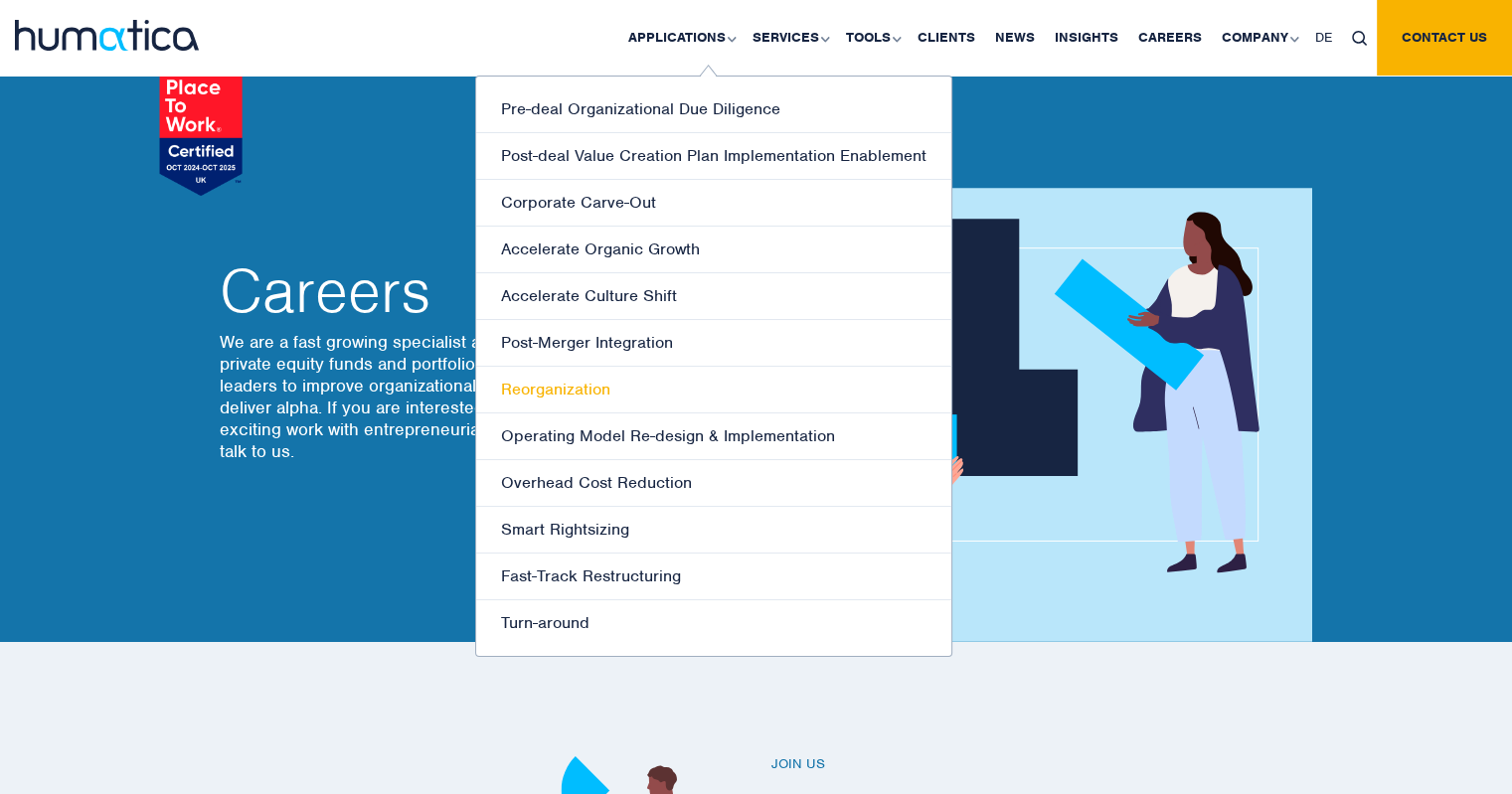 click on "Reorganization" at bounding box center [714, 390] 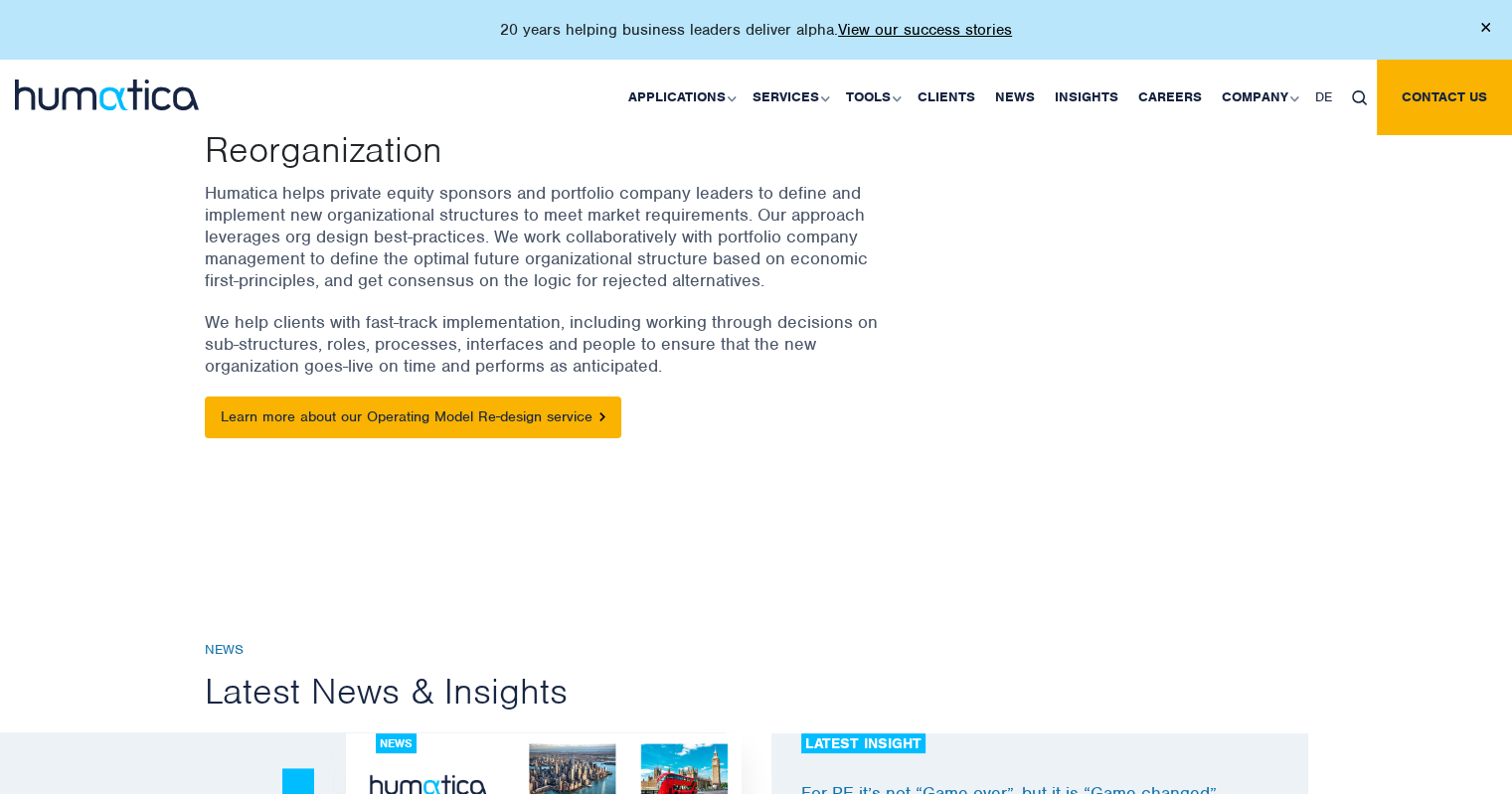 scroll, scrollTop: 320, scrollLeft: 0, axis: vertical 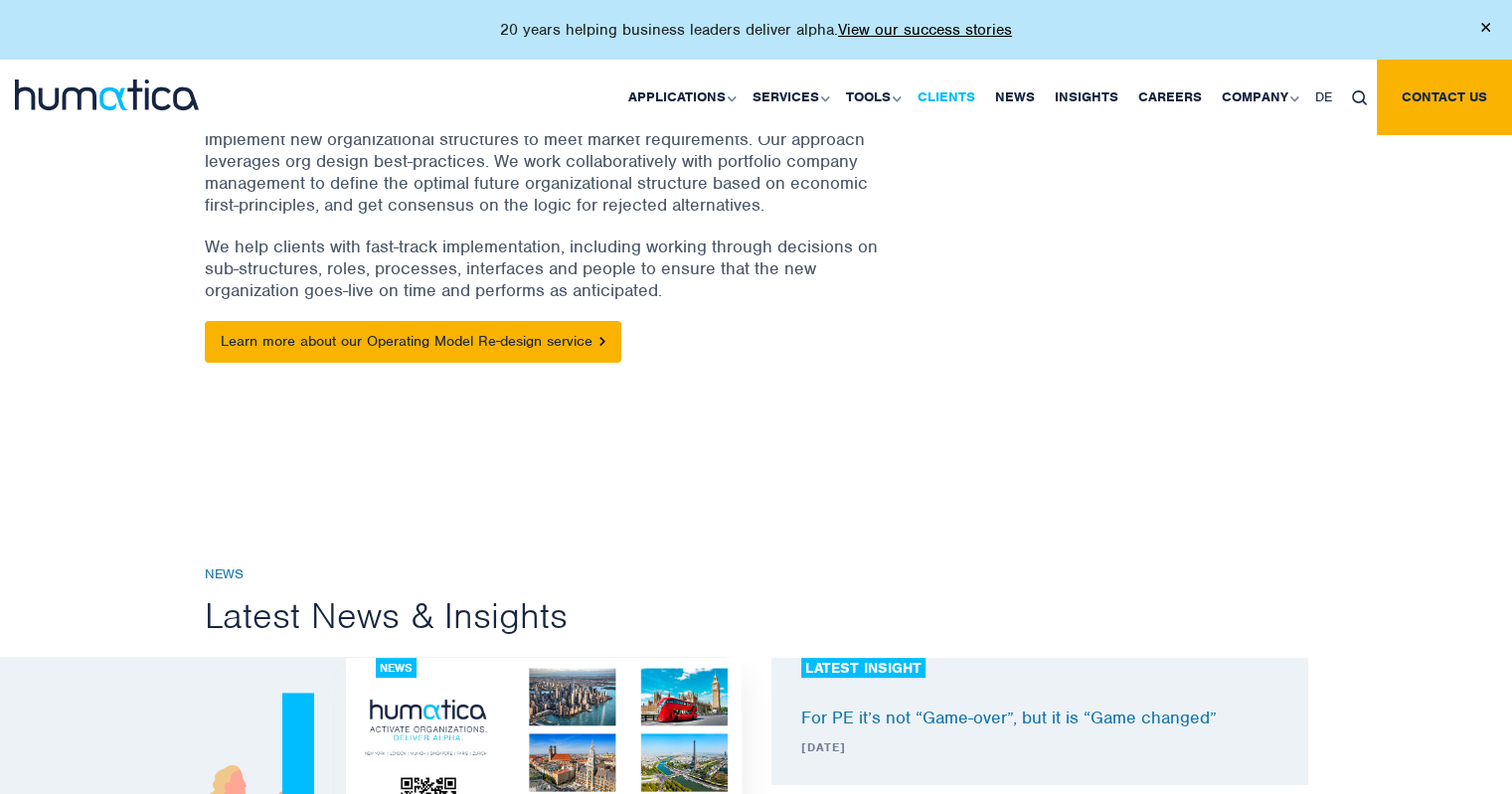 click on "Clients" at bounding box center (946, 97) 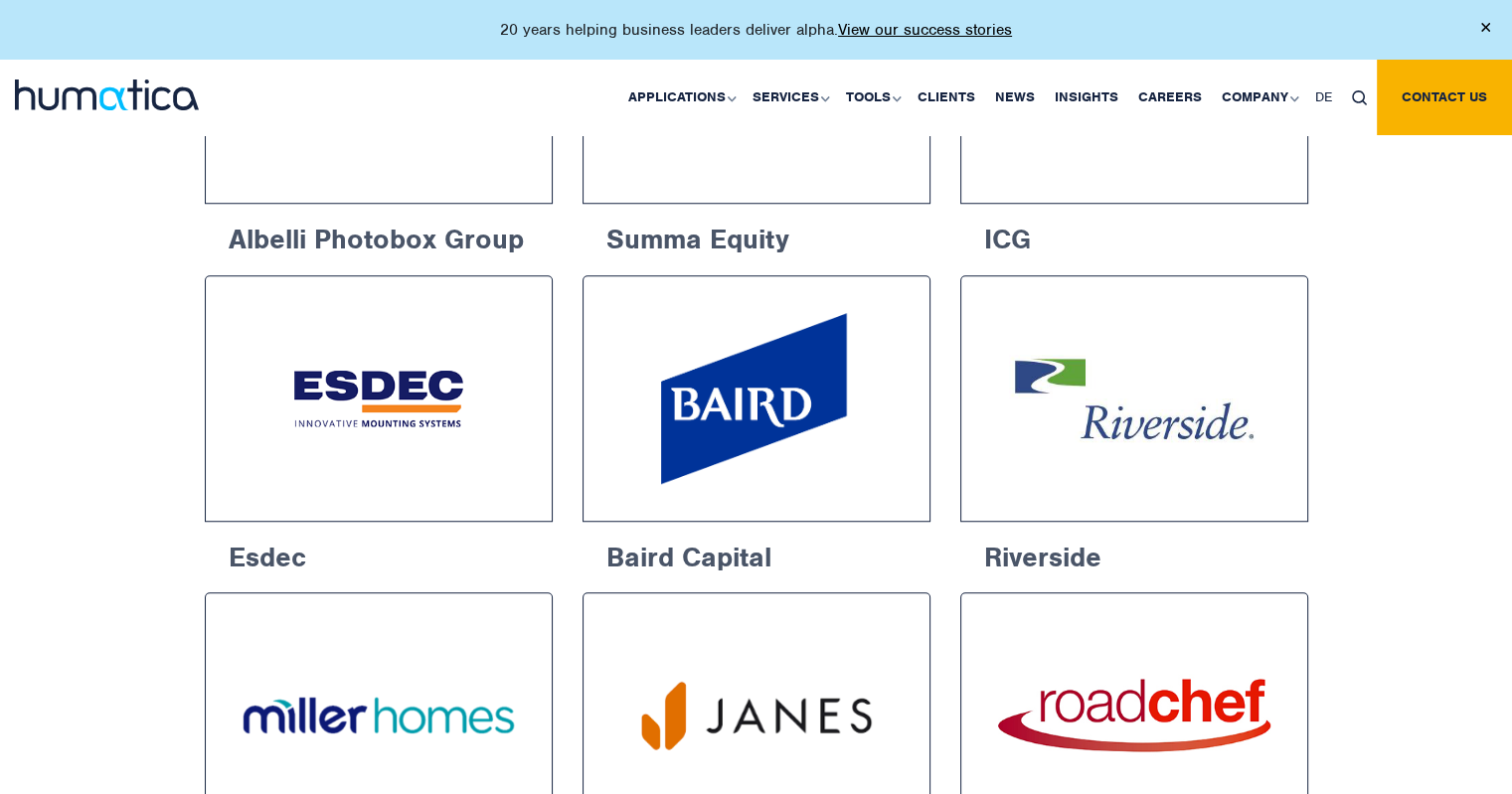 scroll, scrollTop: 0, scrollLeft: 0, axis: both 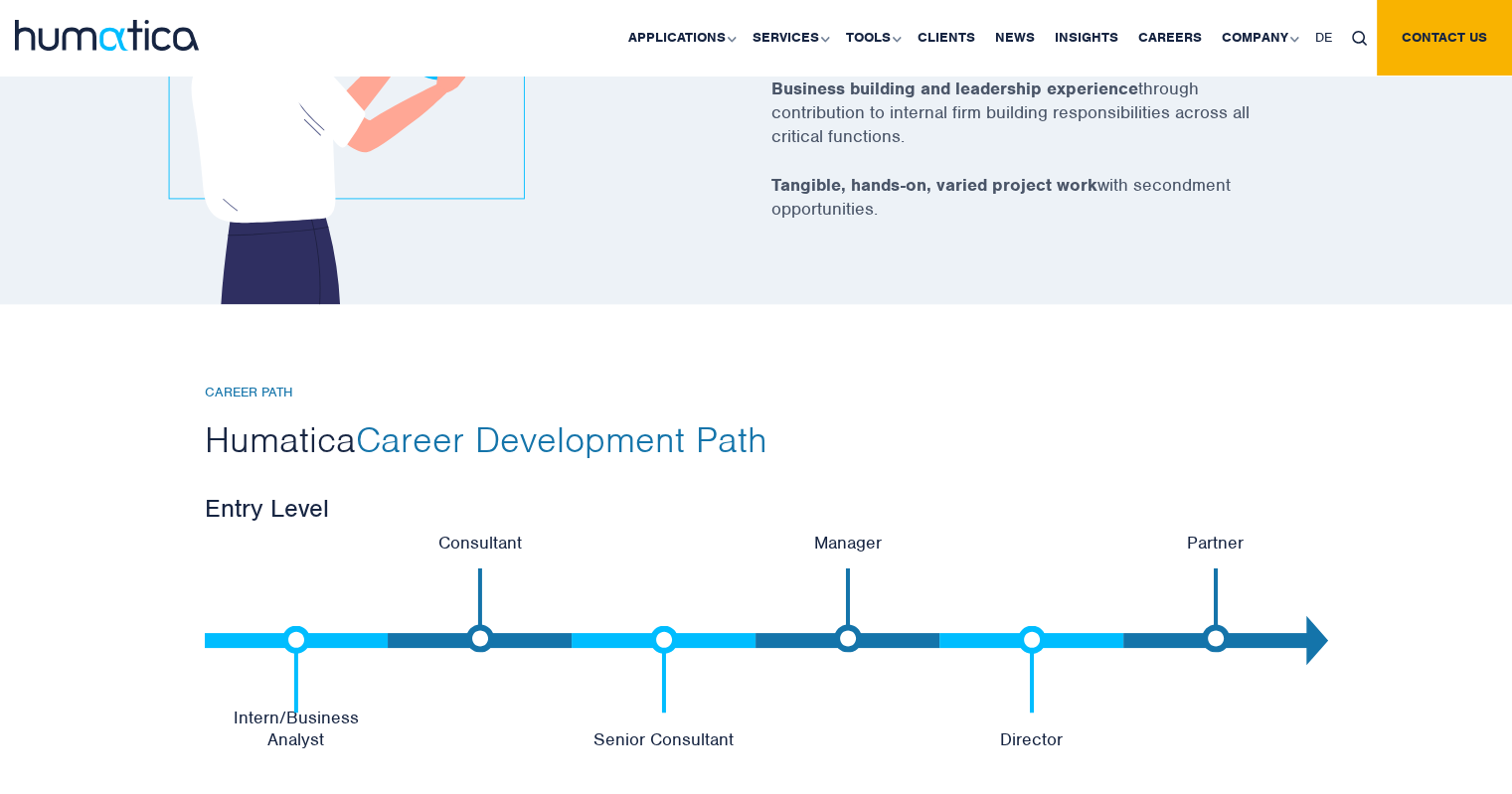 click on "Manager" at bounding box center [847, 543] 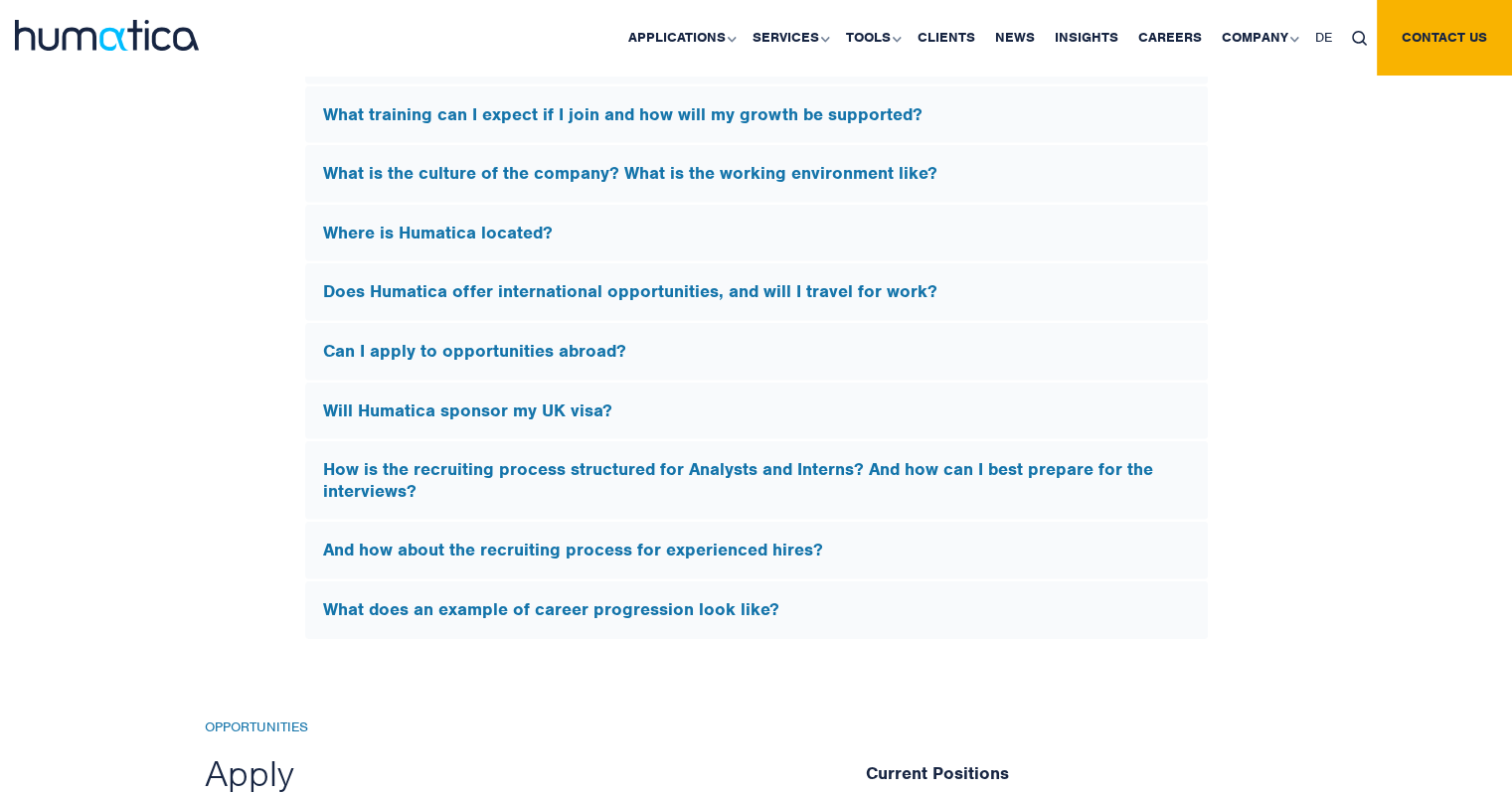 scroll, scrollTop: 5771, scrollLeft: 0, axis: vertical 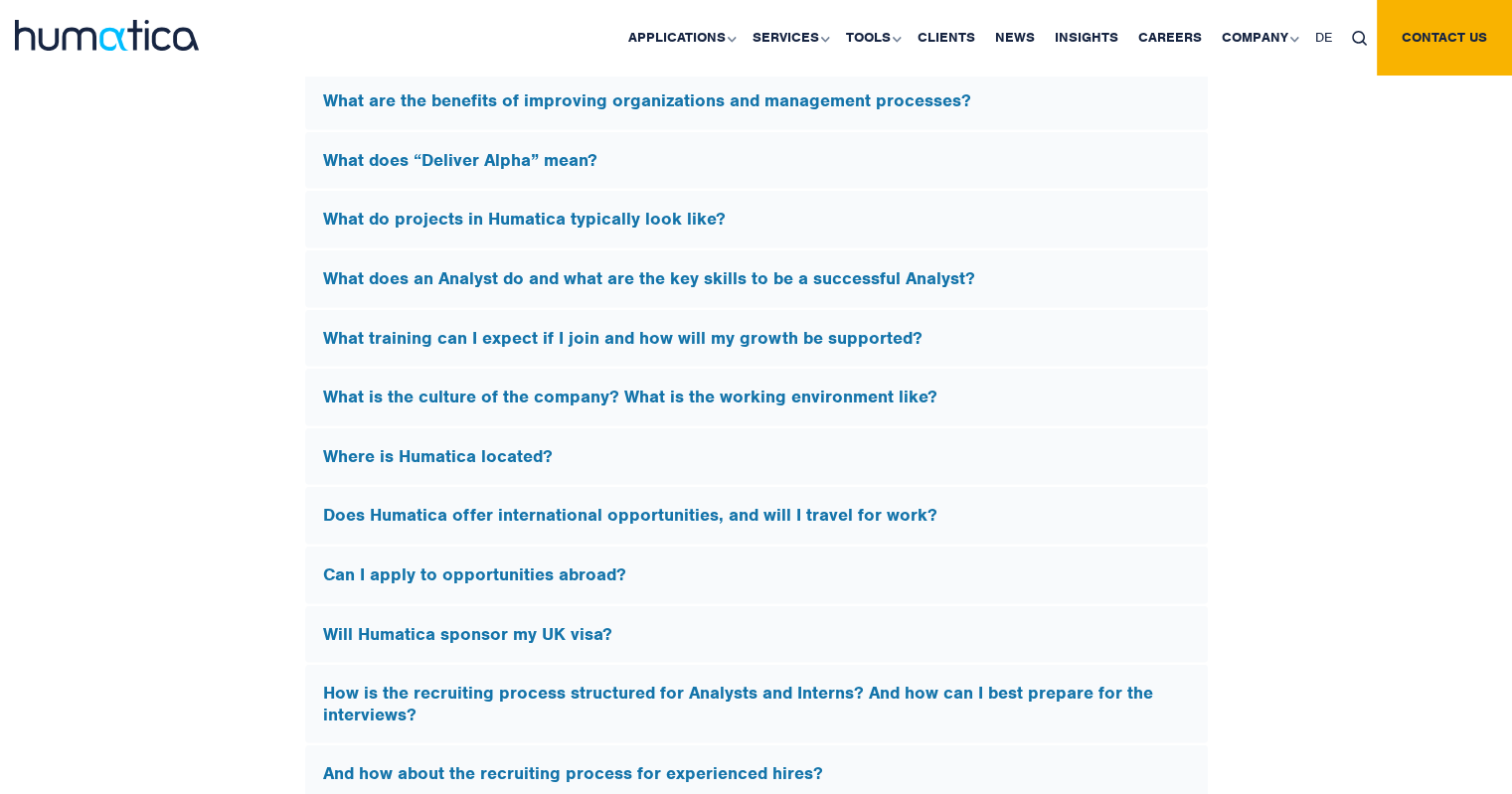 click on "What training can I expect if I join and how will my growth be supported?" at bounding box center (756, 339) 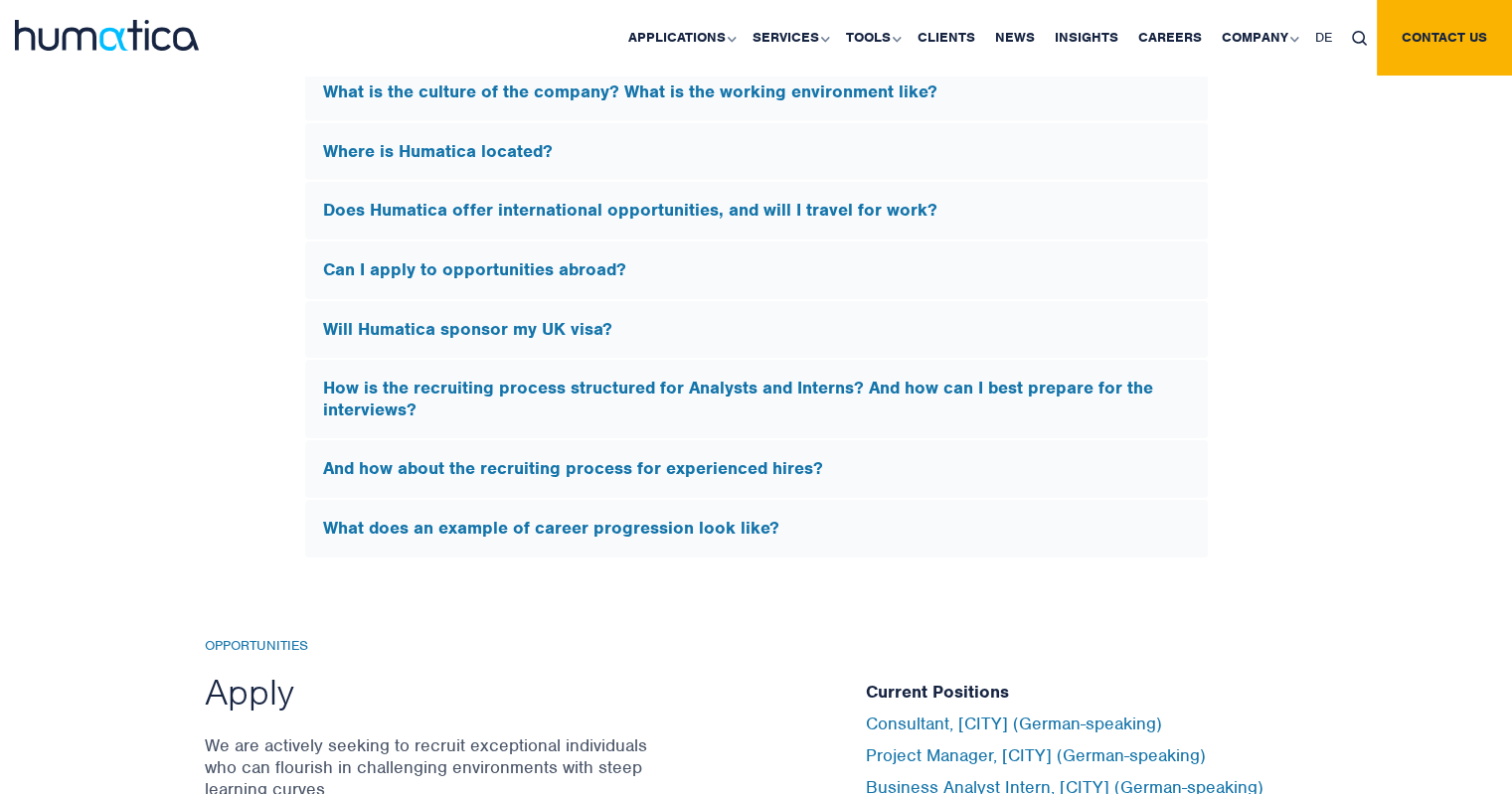 scroll, scrollTop: 6404, scrollLeft: 0, axis: vertical 